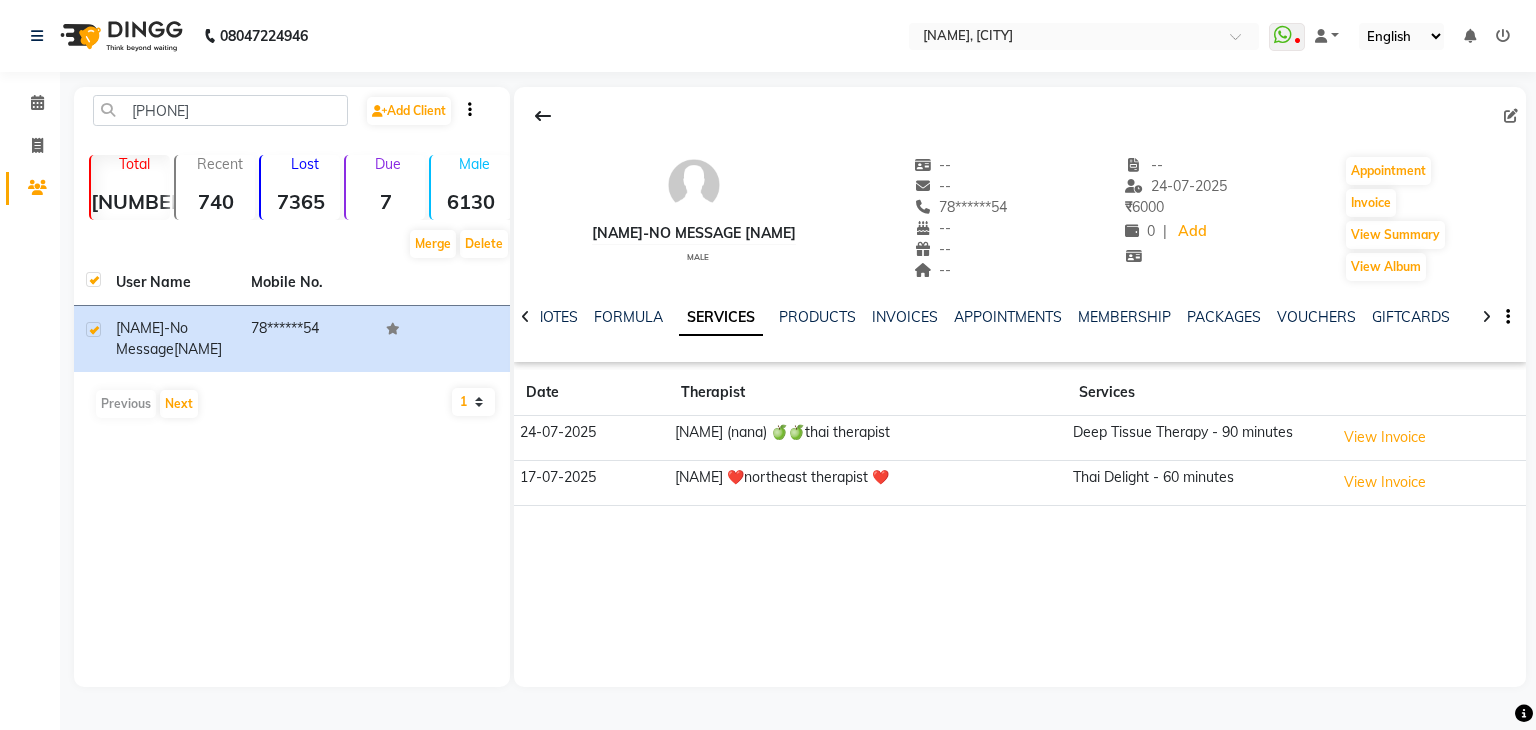 scroll, scrollTop: 0, scrollLeft: 0, axis: both 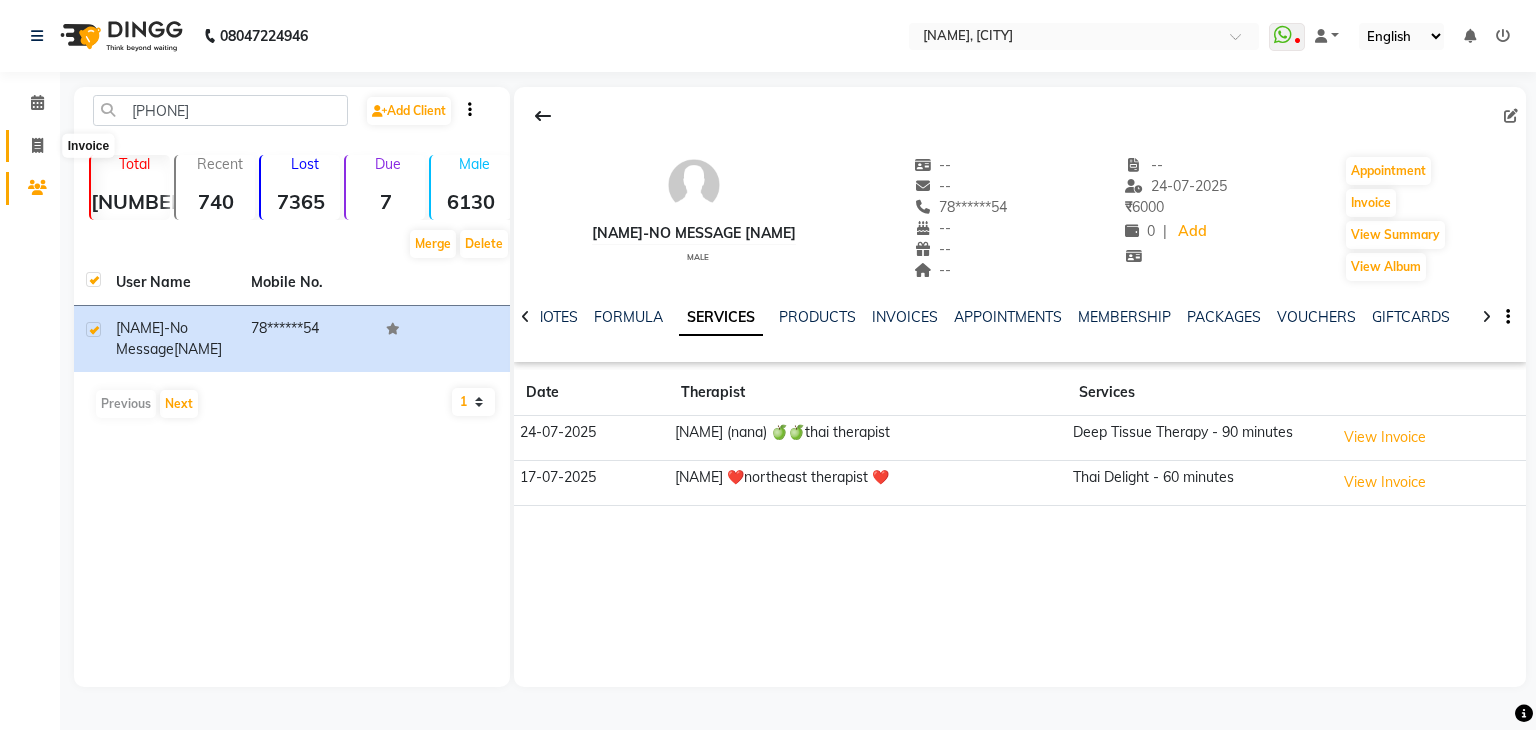 click 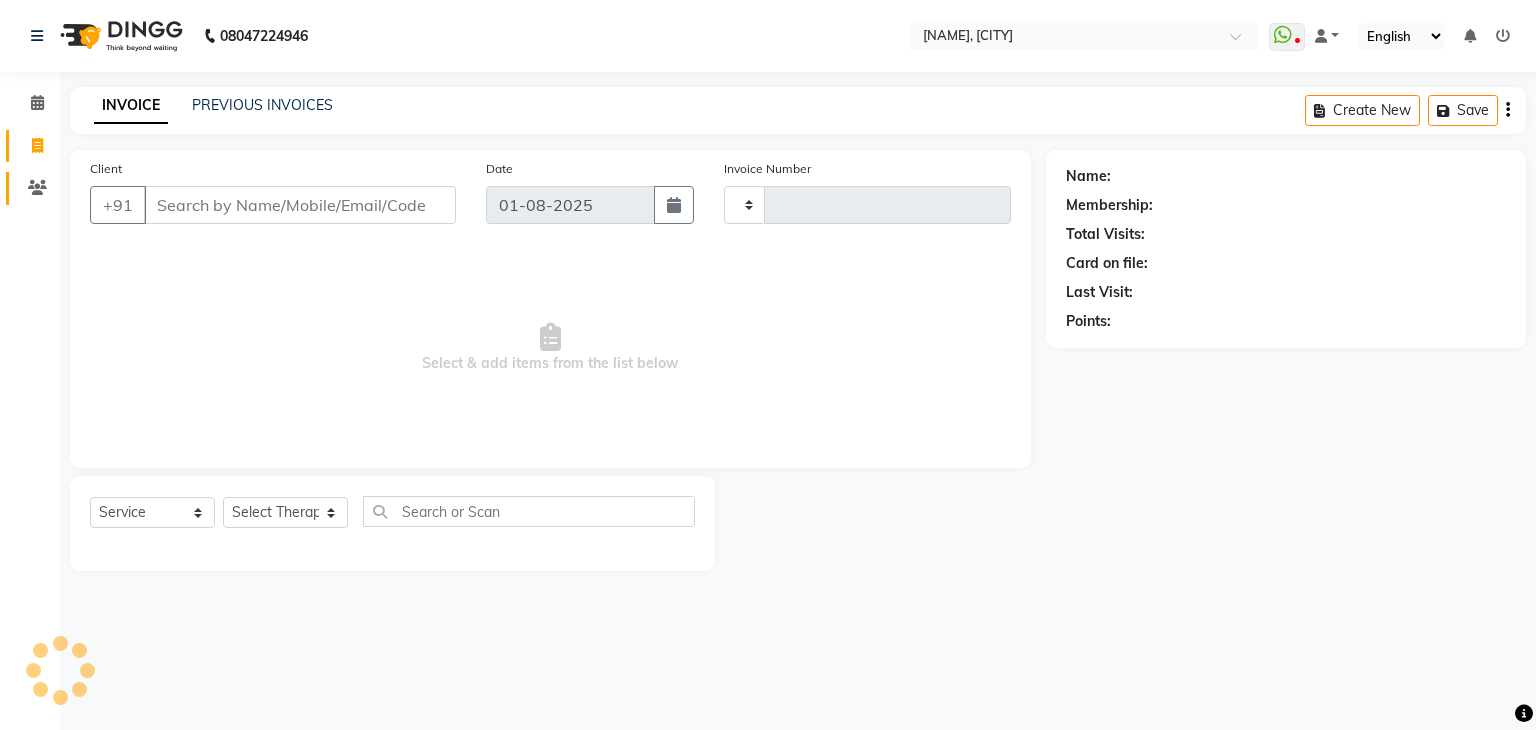 type on "1658" 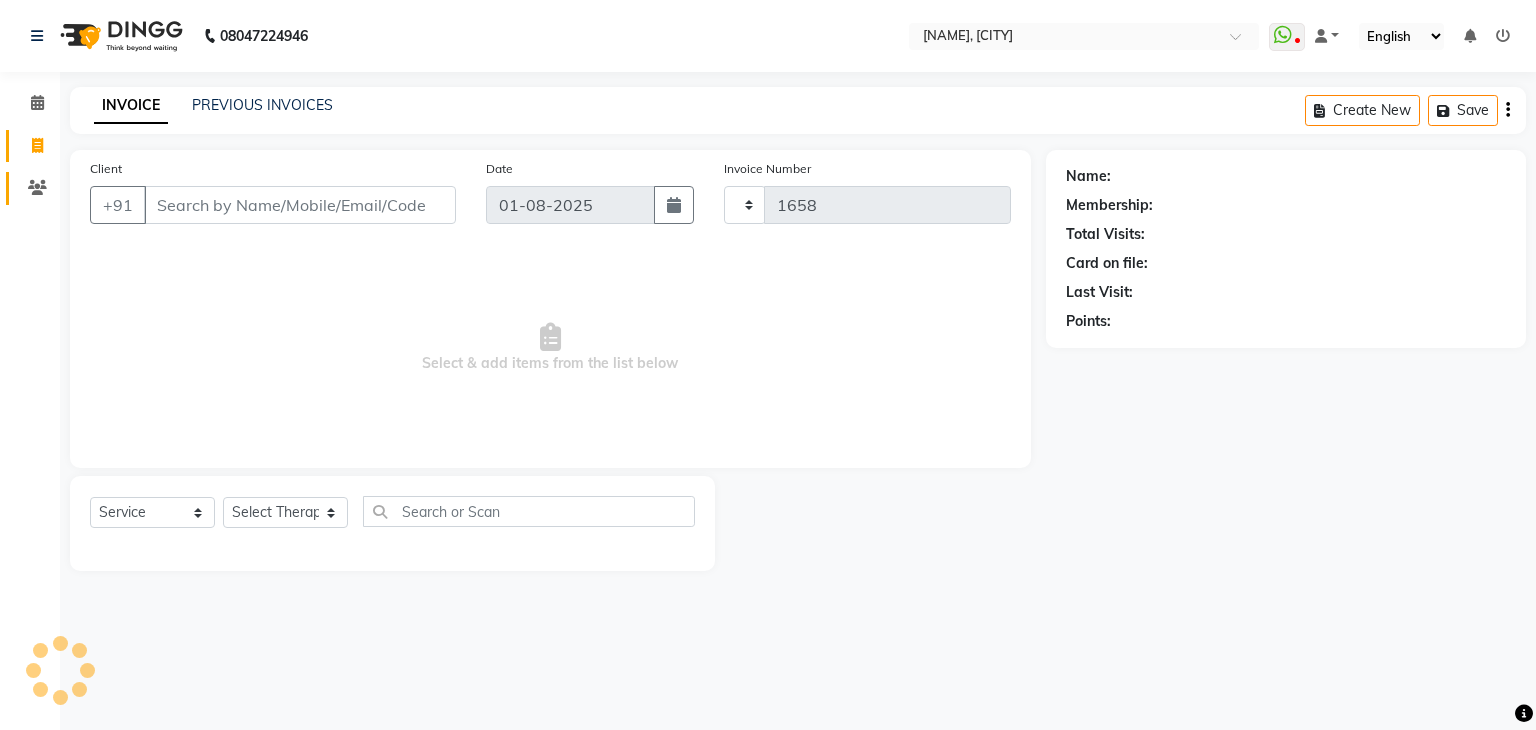 select on "5972" 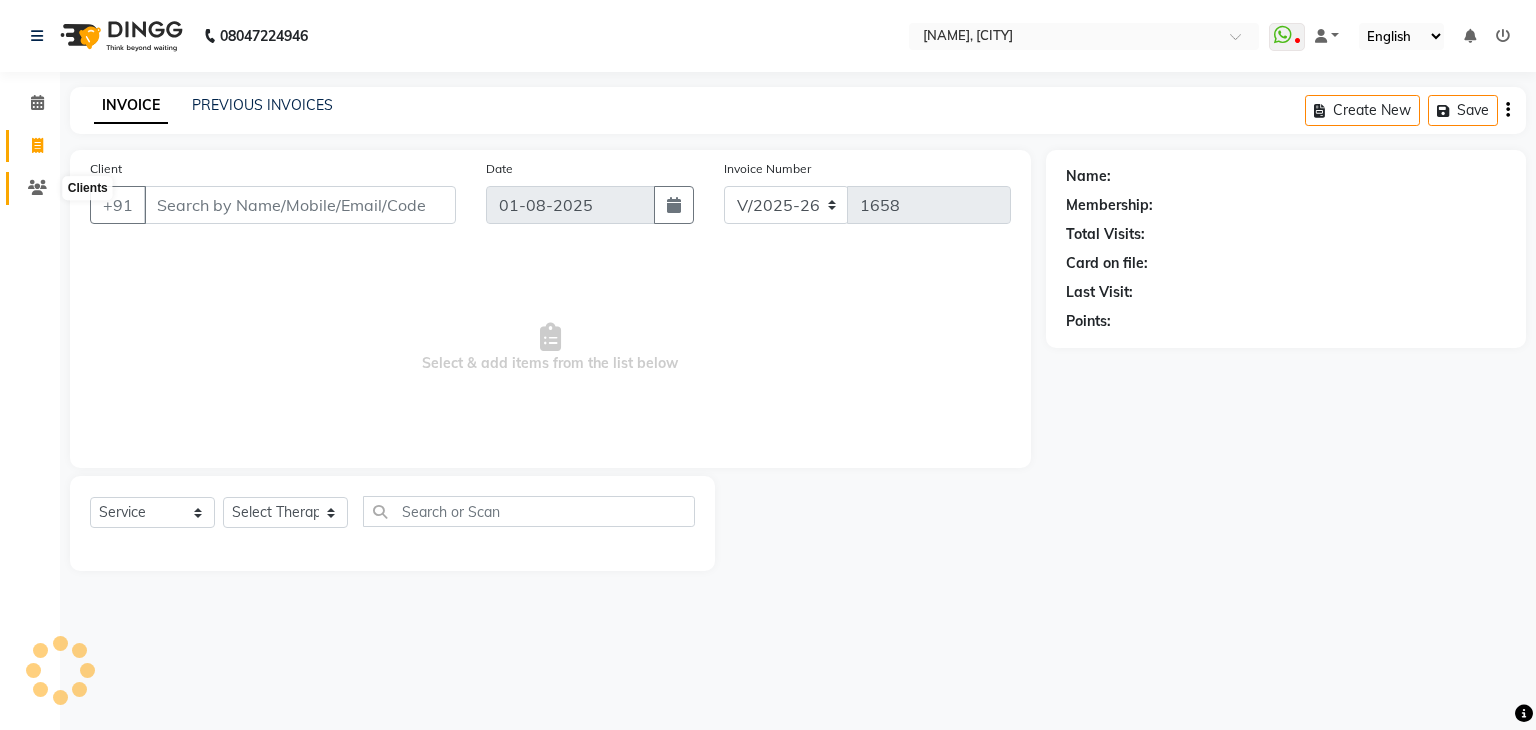 click 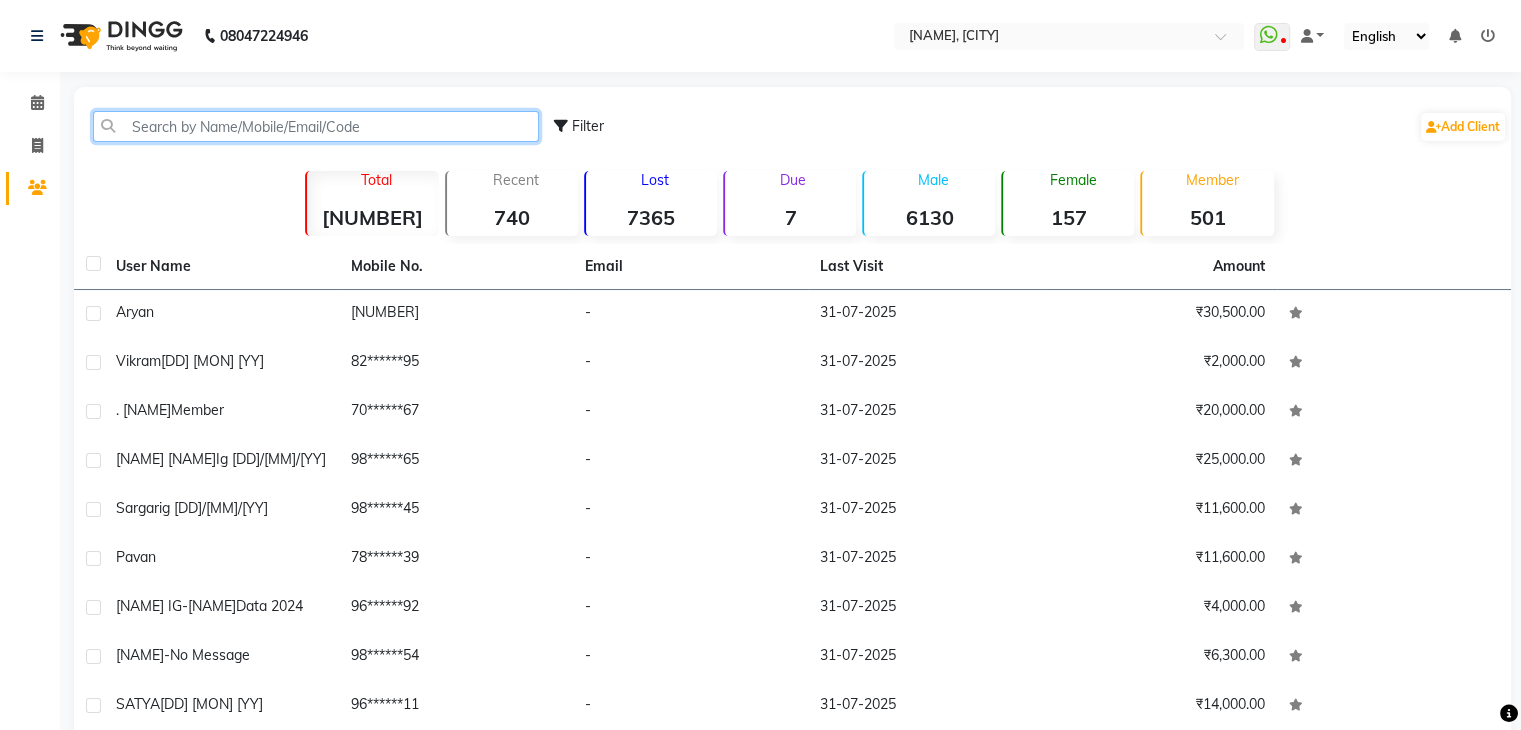 click 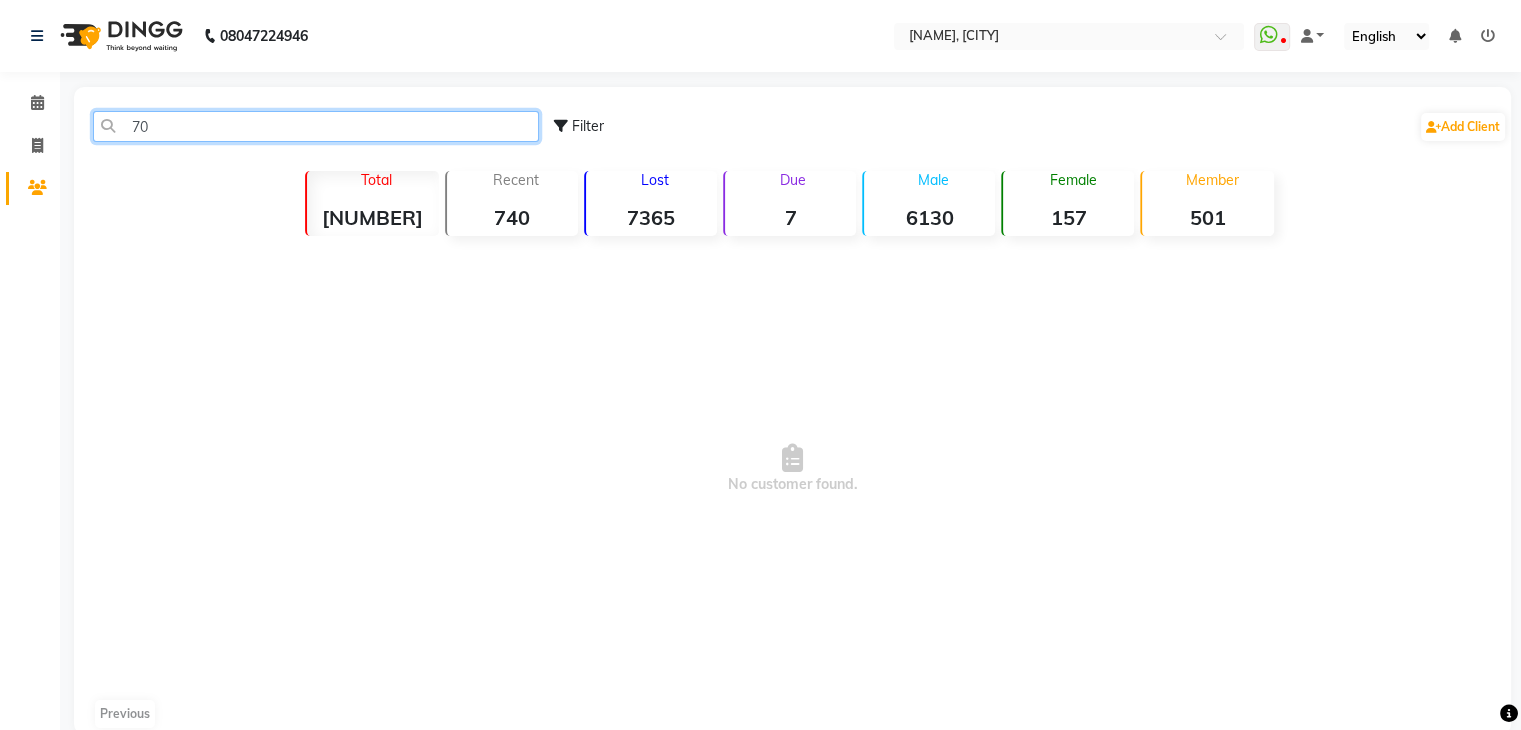 type on "7" 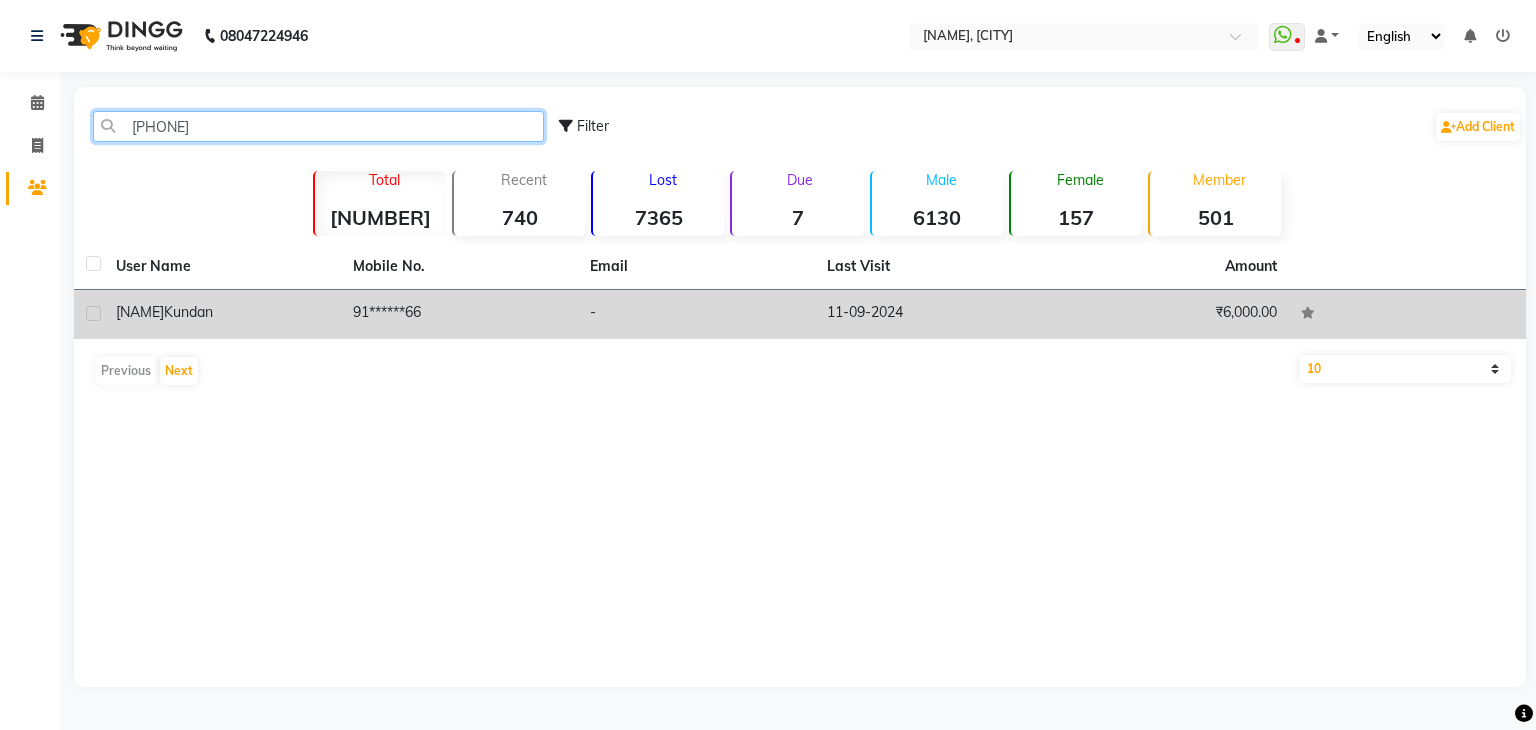 type on "[PHONE]" 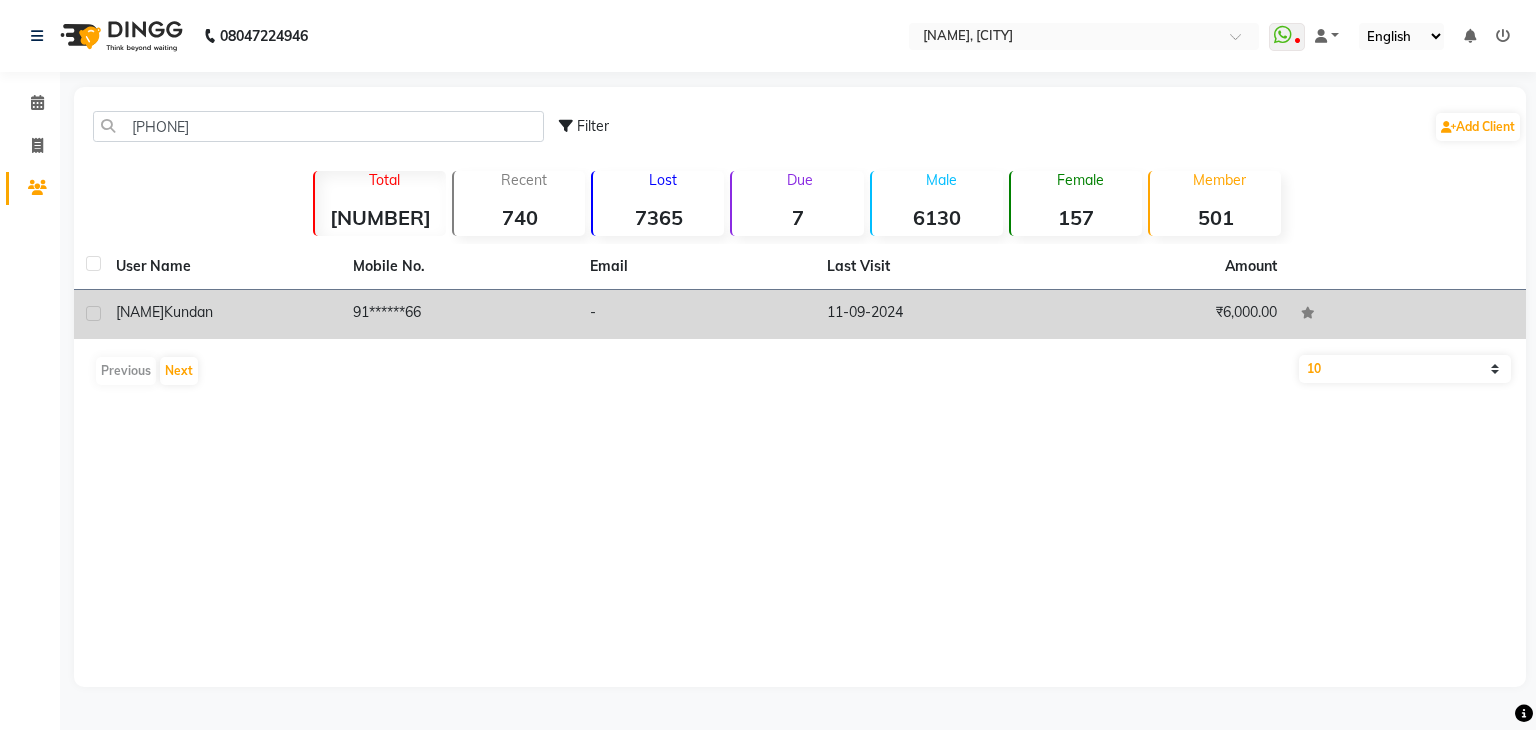 click 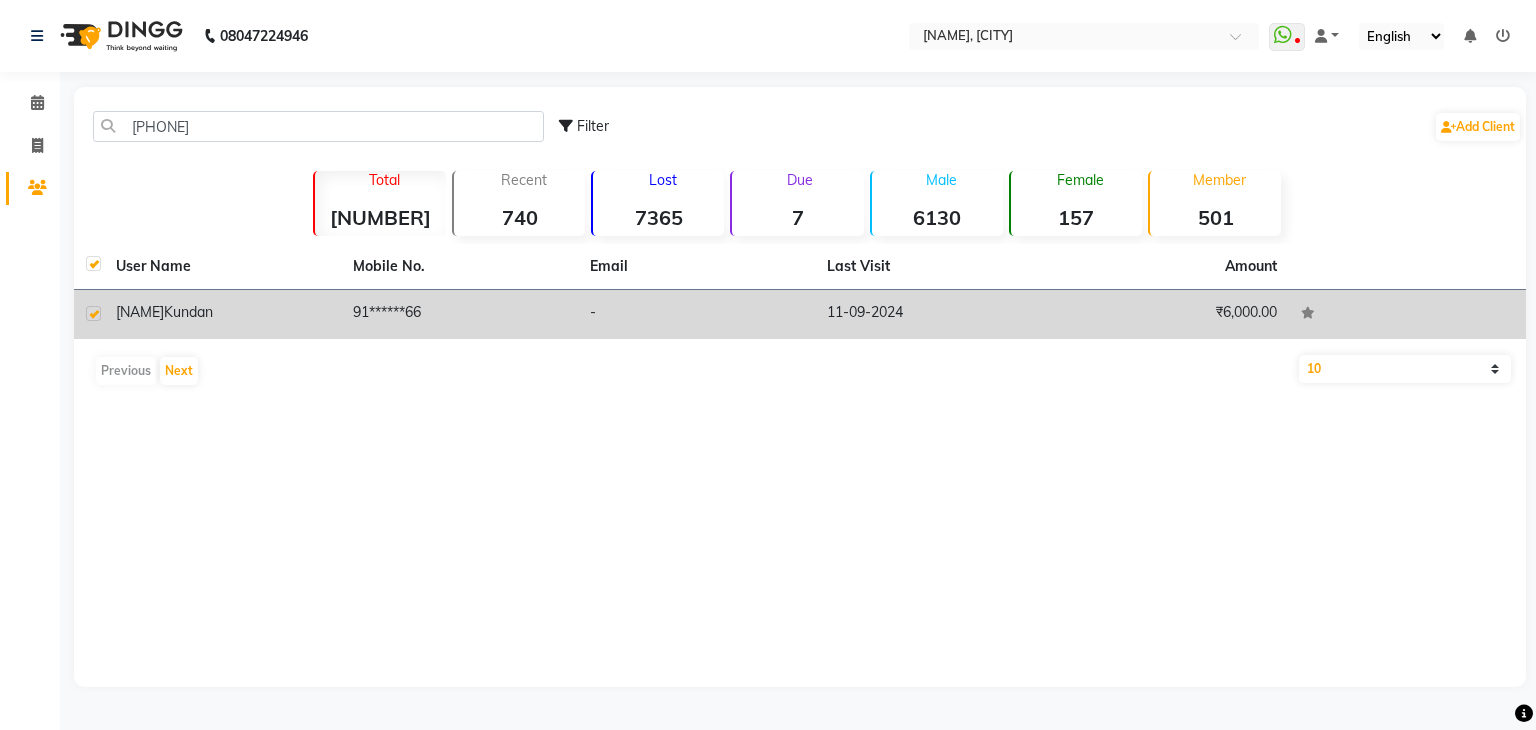 checkbox on "true" 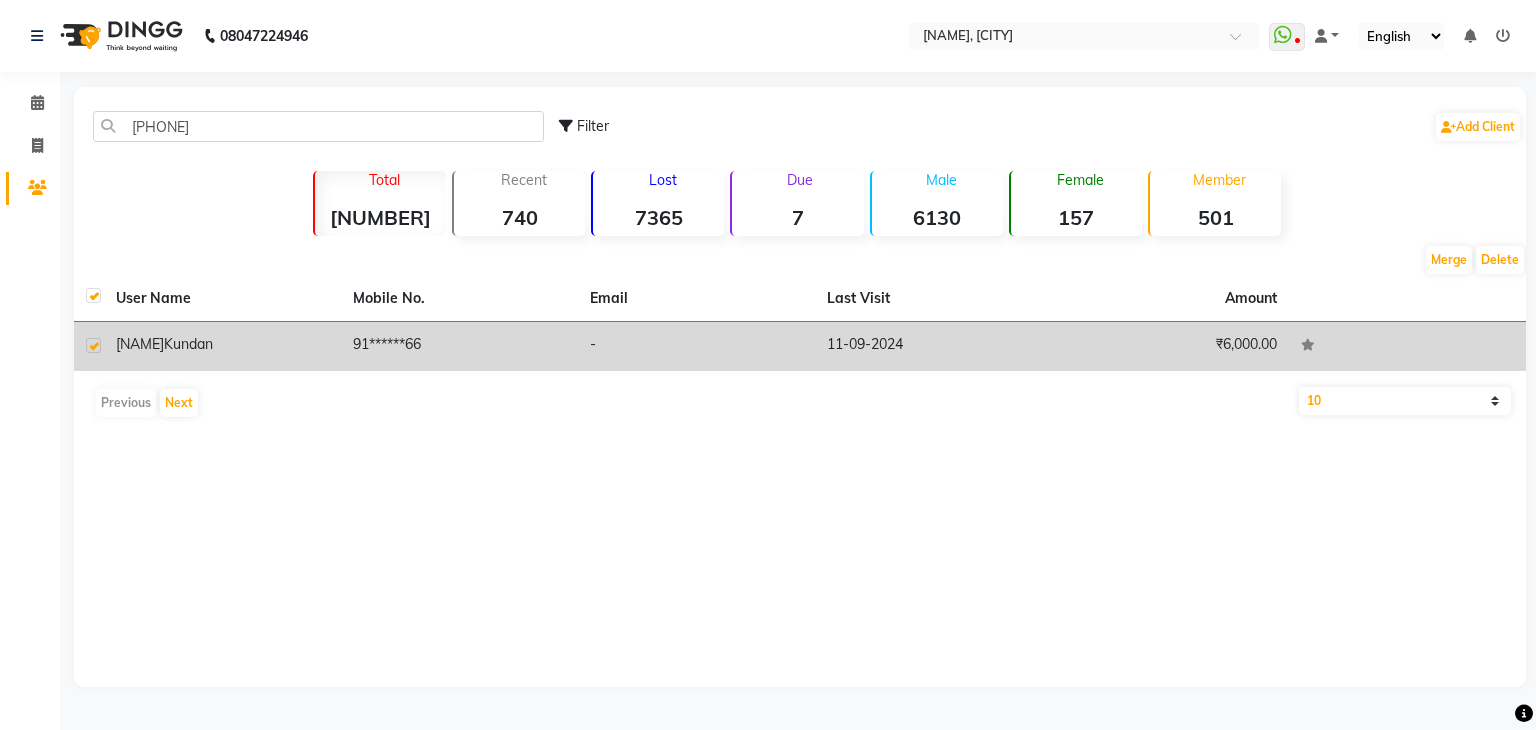 click on "Kundan" 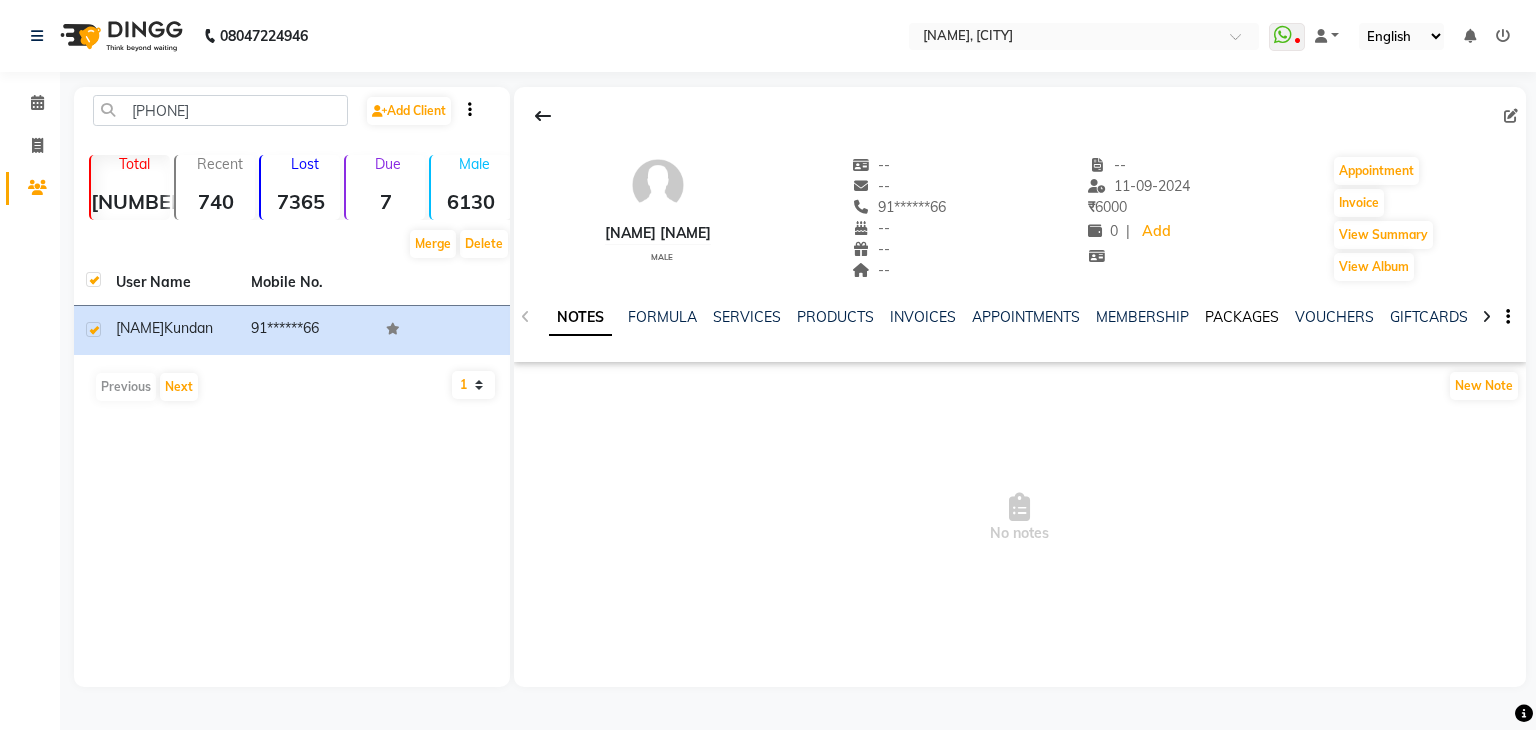 click on "PACKAGES" 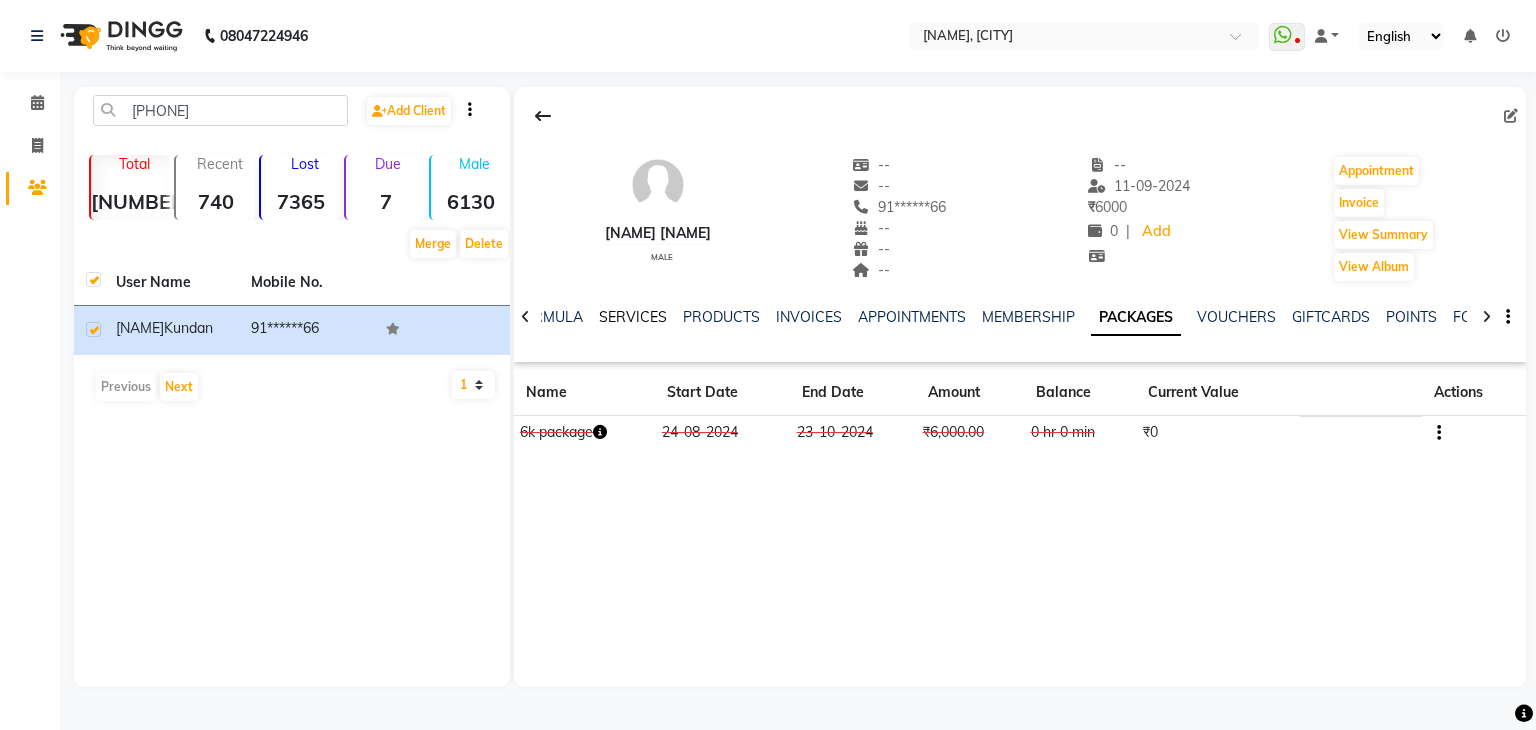 click on "SERVICES" 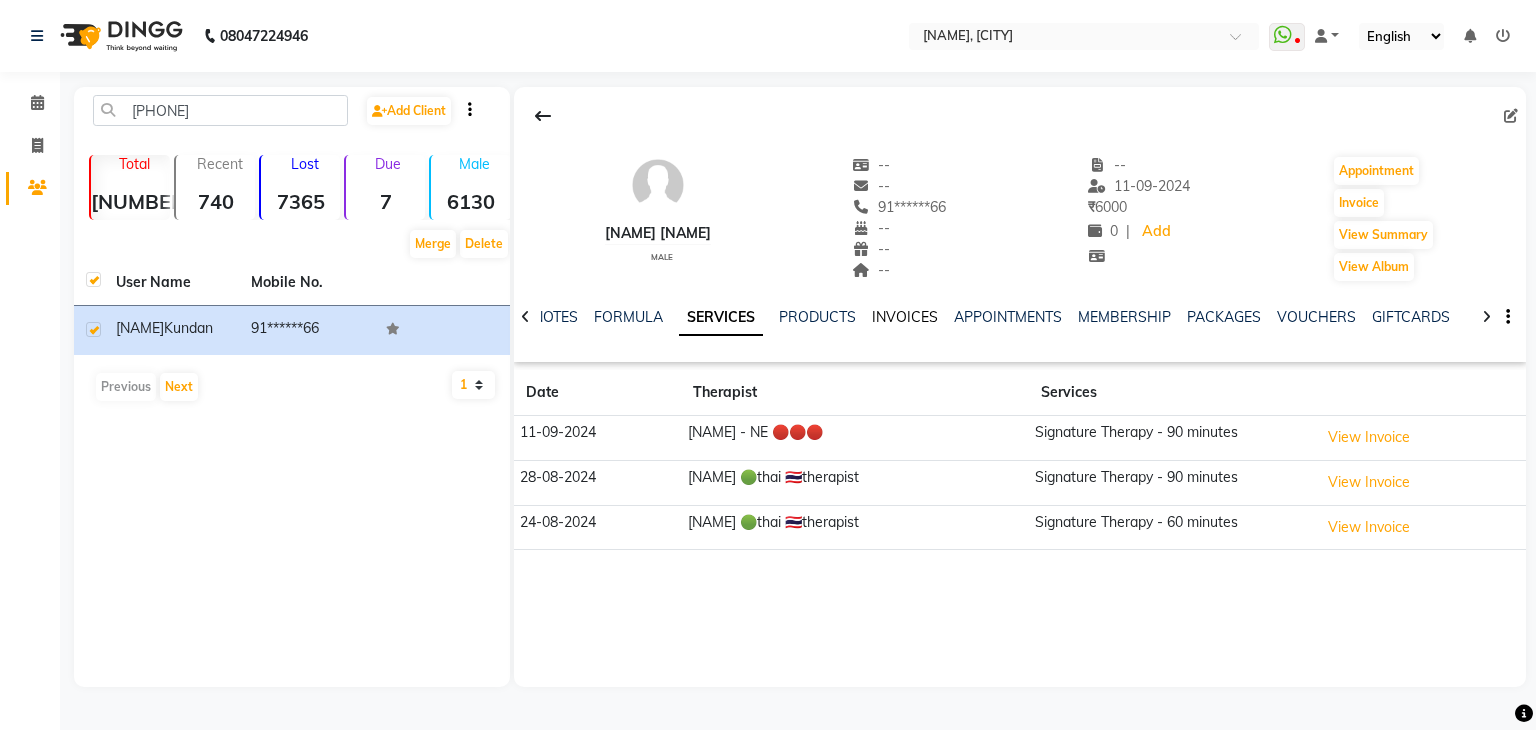 click on "INVOICES" 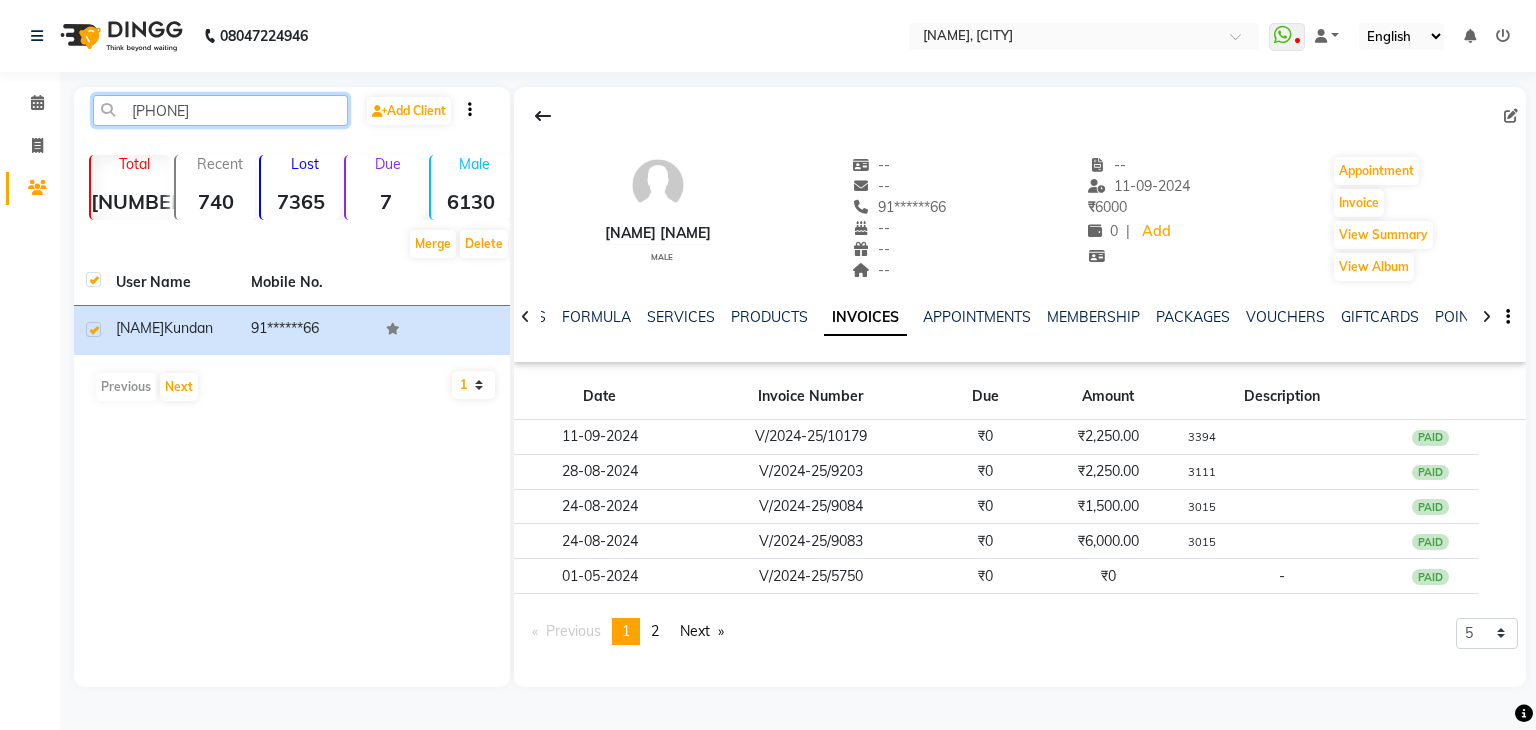 click on "[PHONE]" 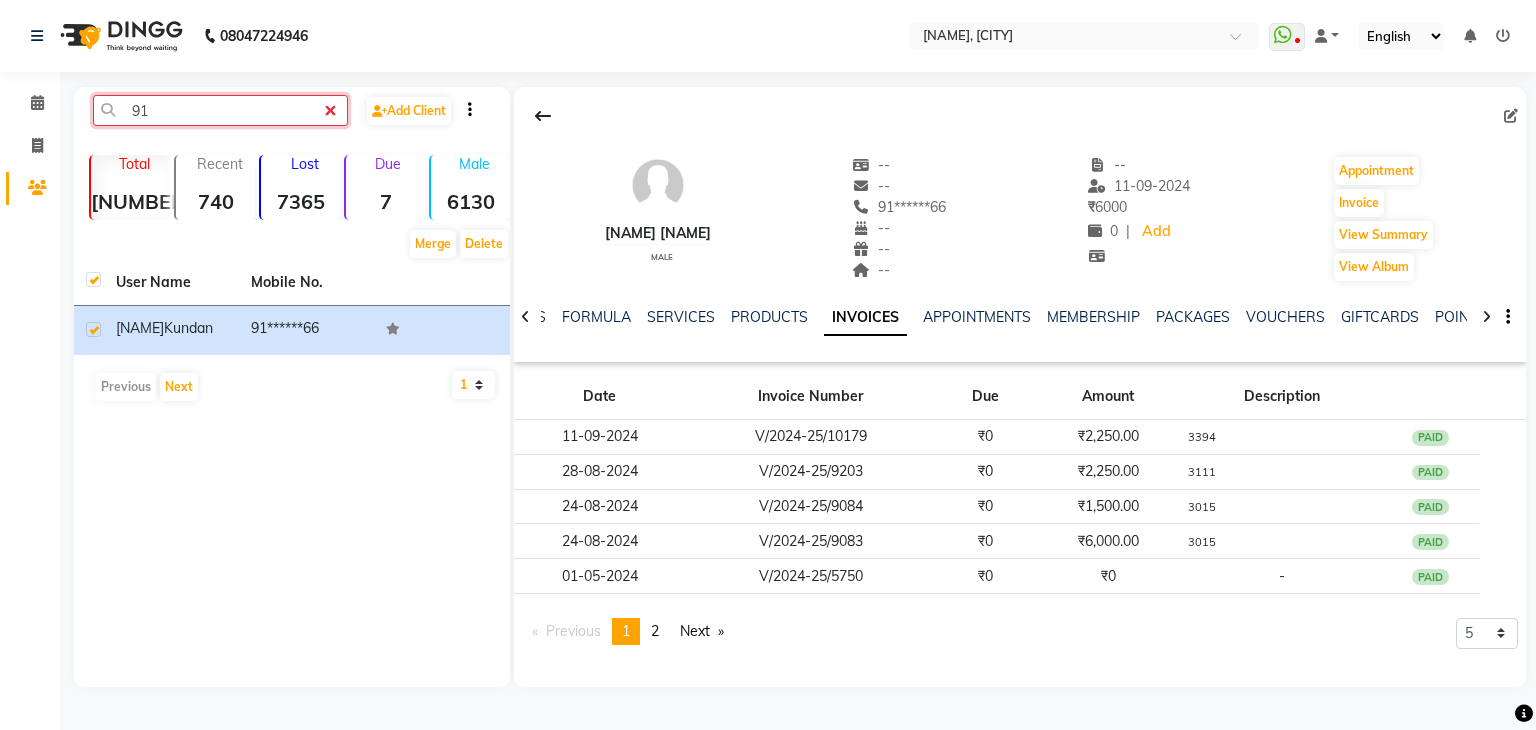 type on "9" 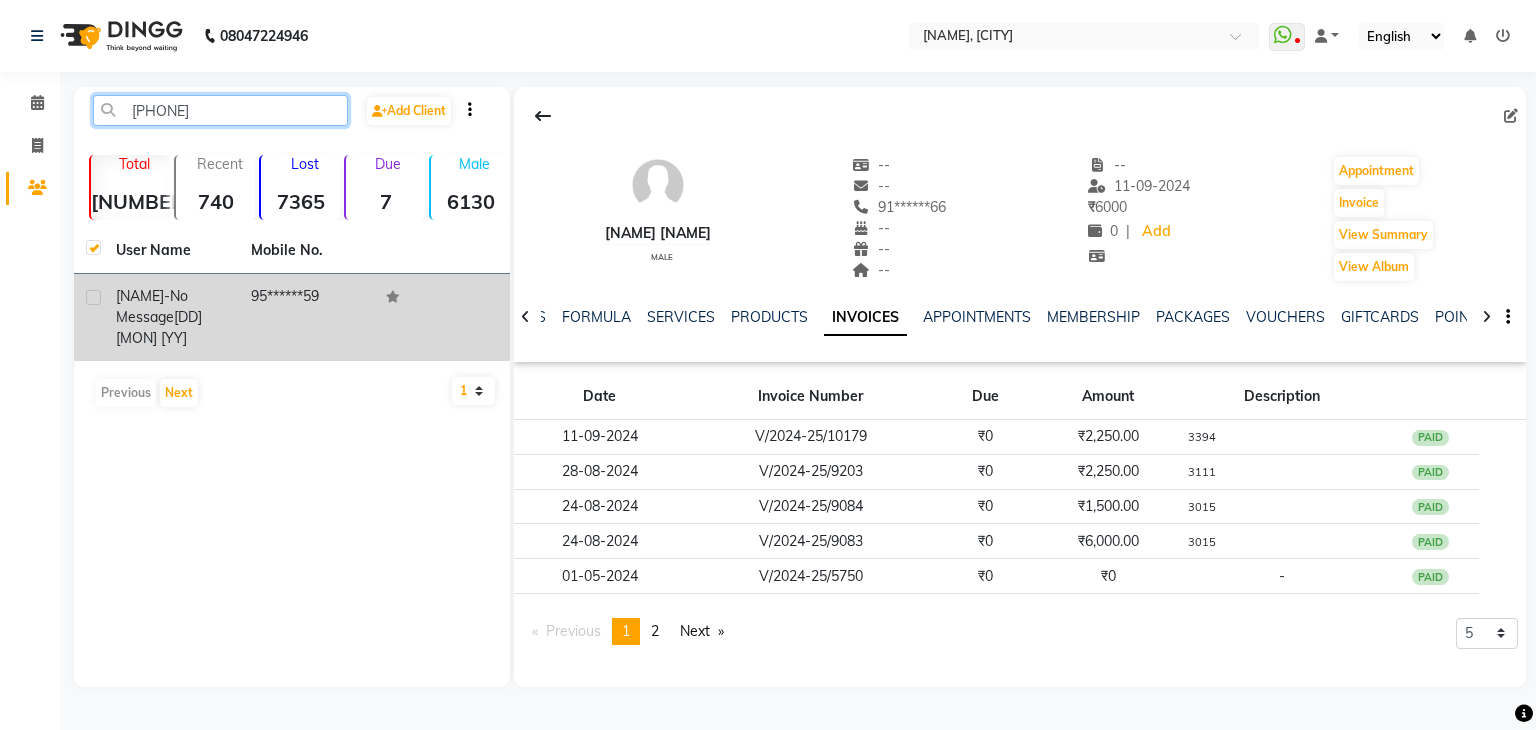 type on "[PHONE]" 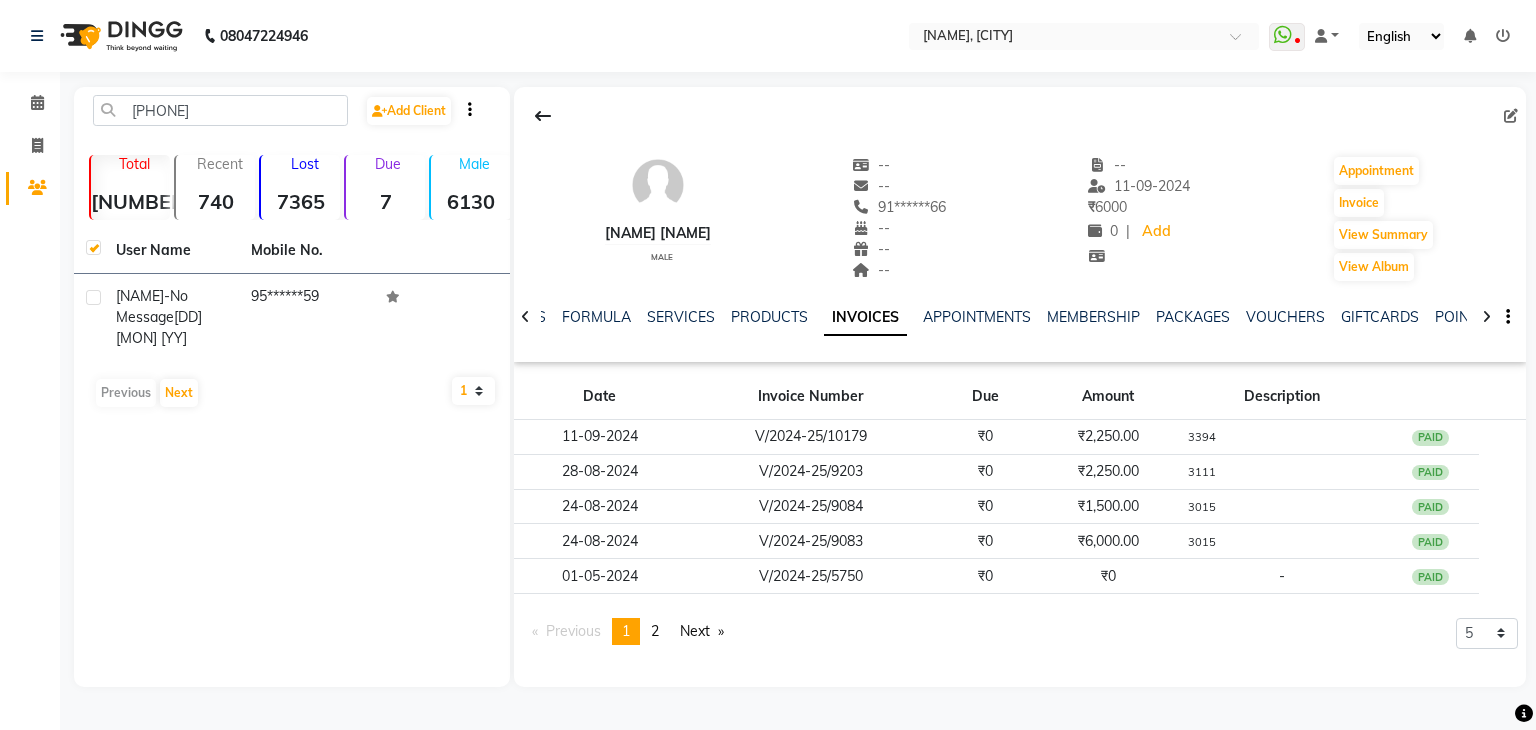 click 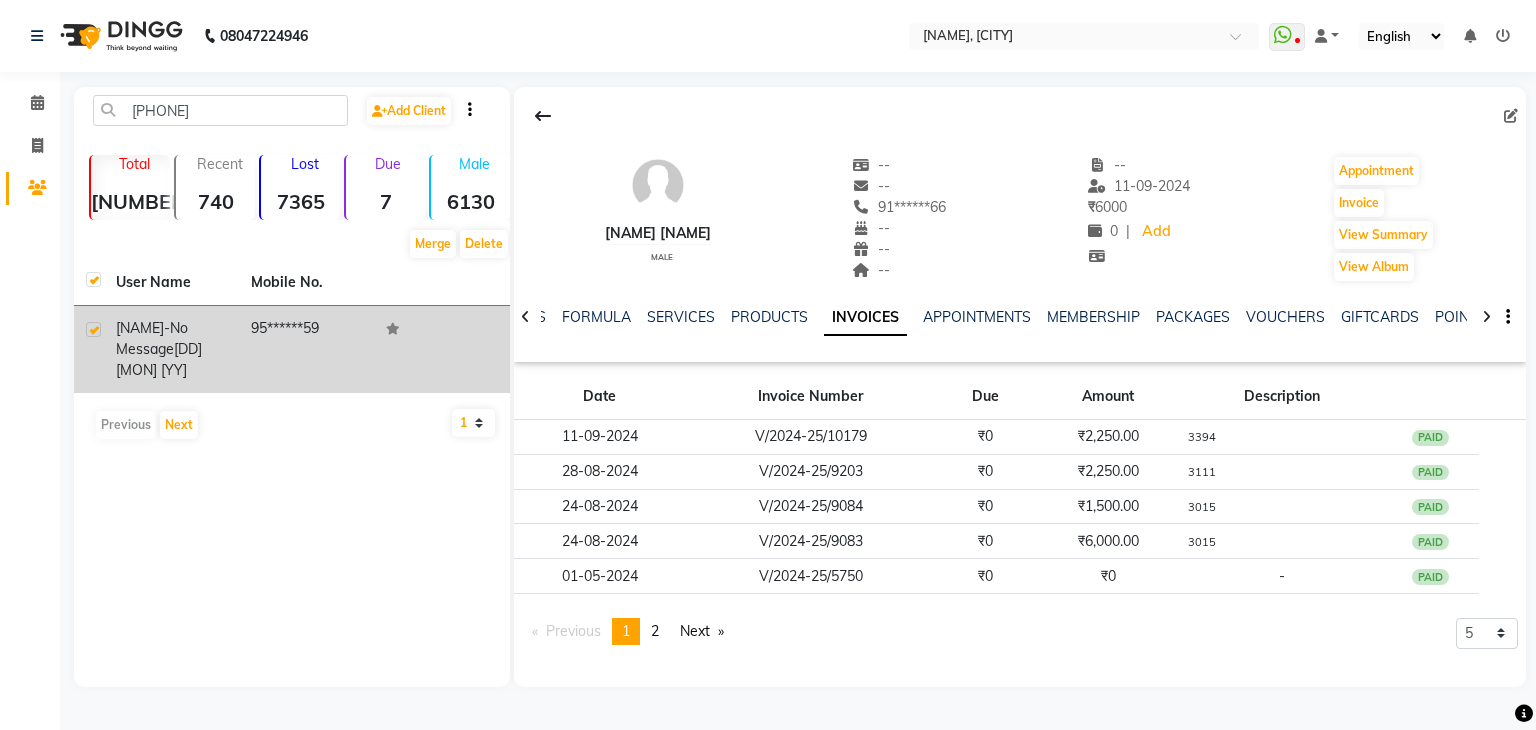 click on "[NAME]-no message" 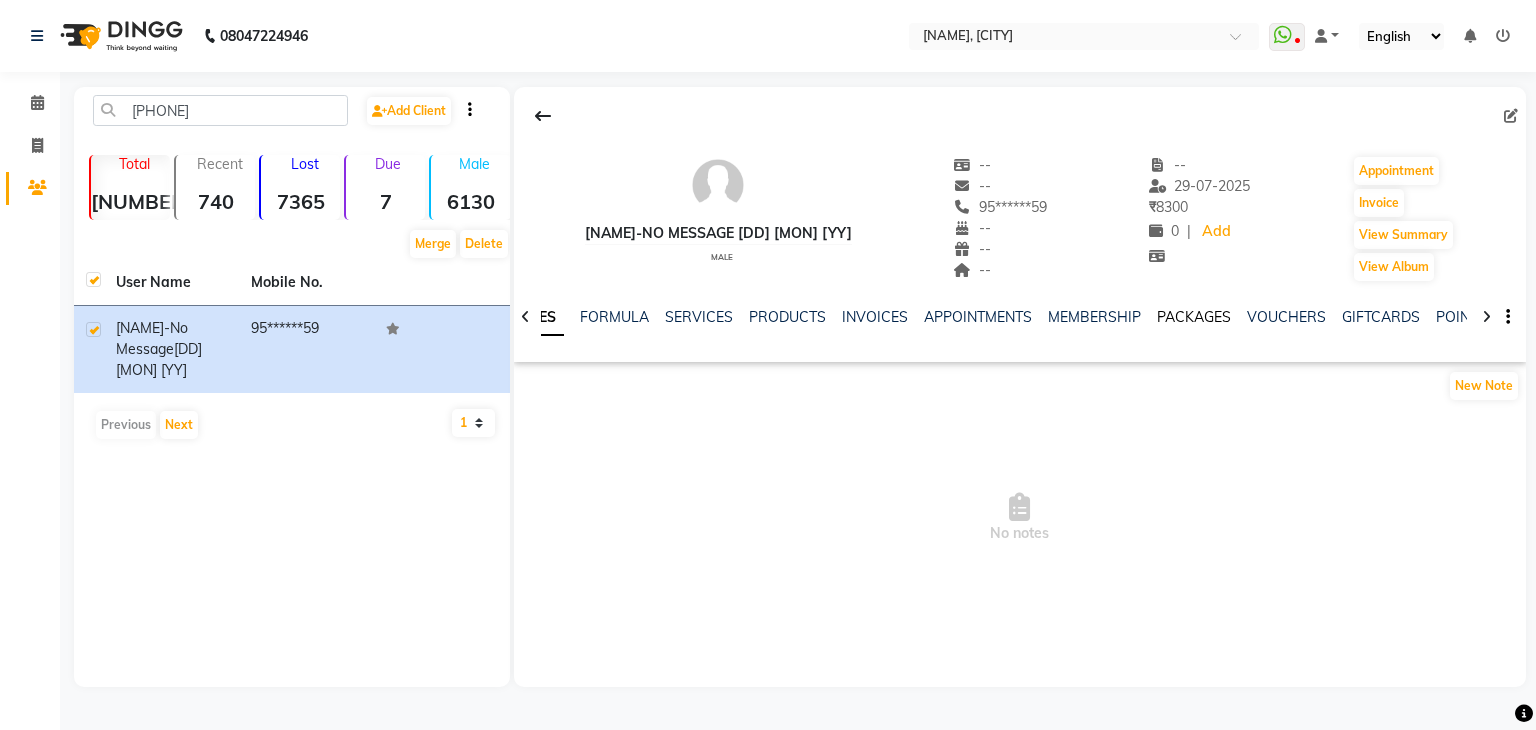 click on "PACKAGES" 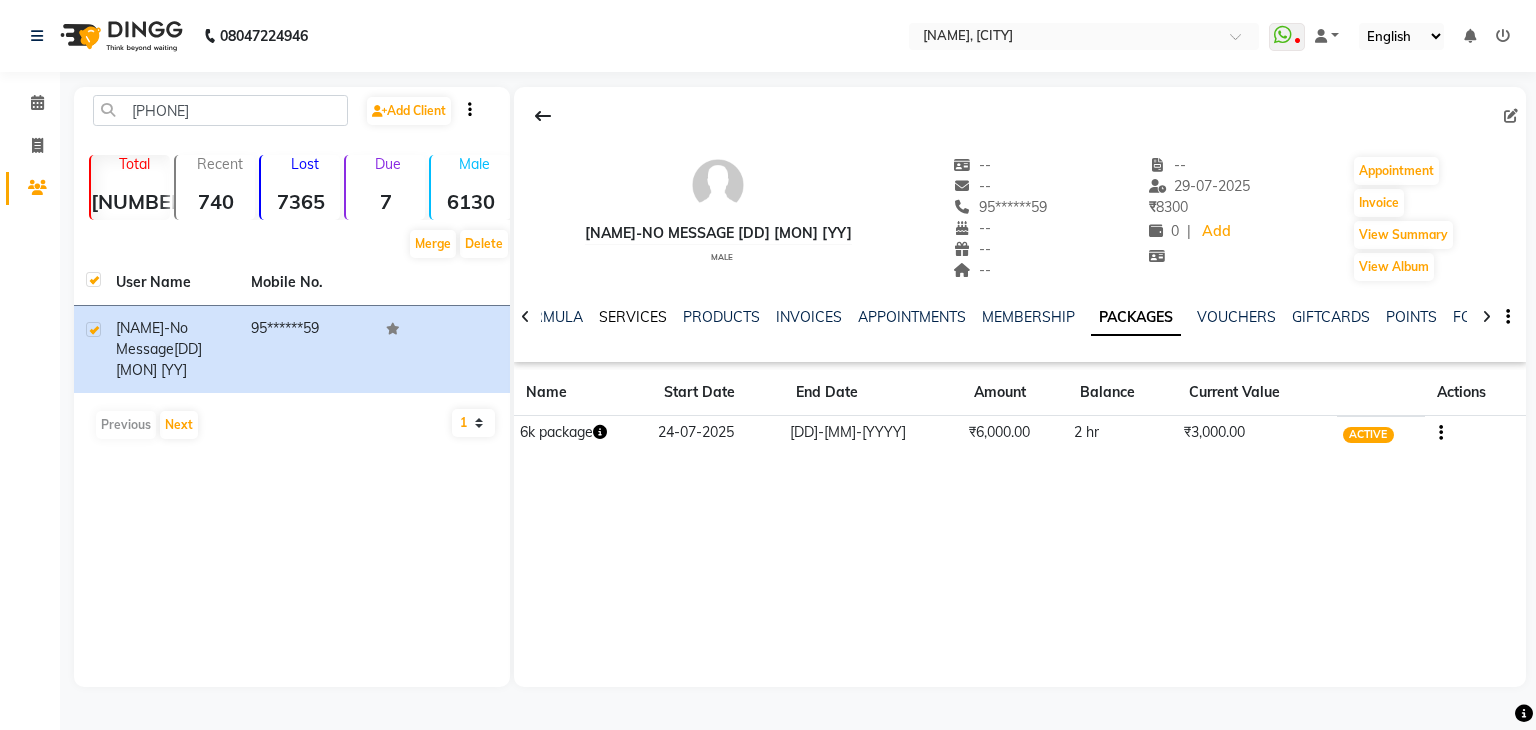 click on "SERVICES" 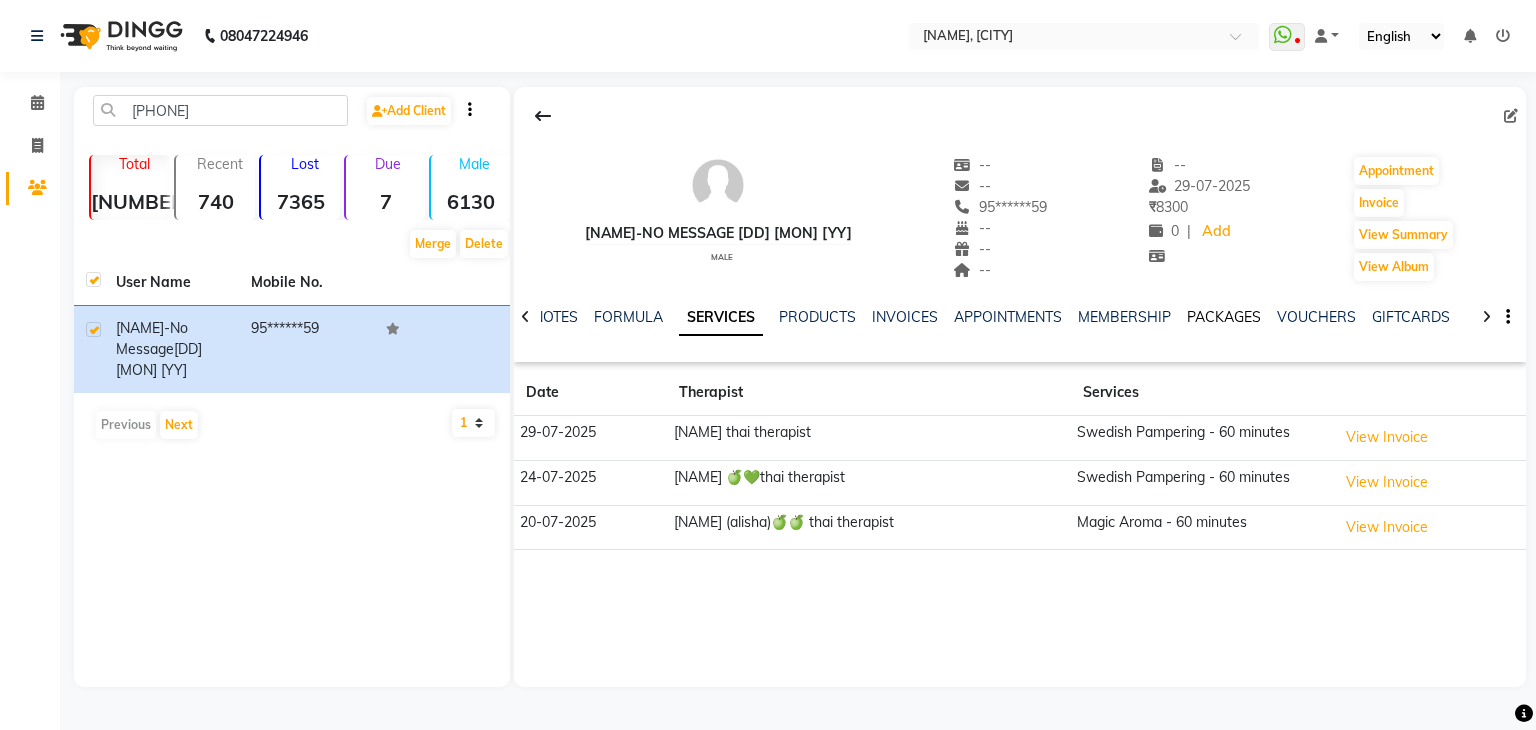 click on "PACKAGES" 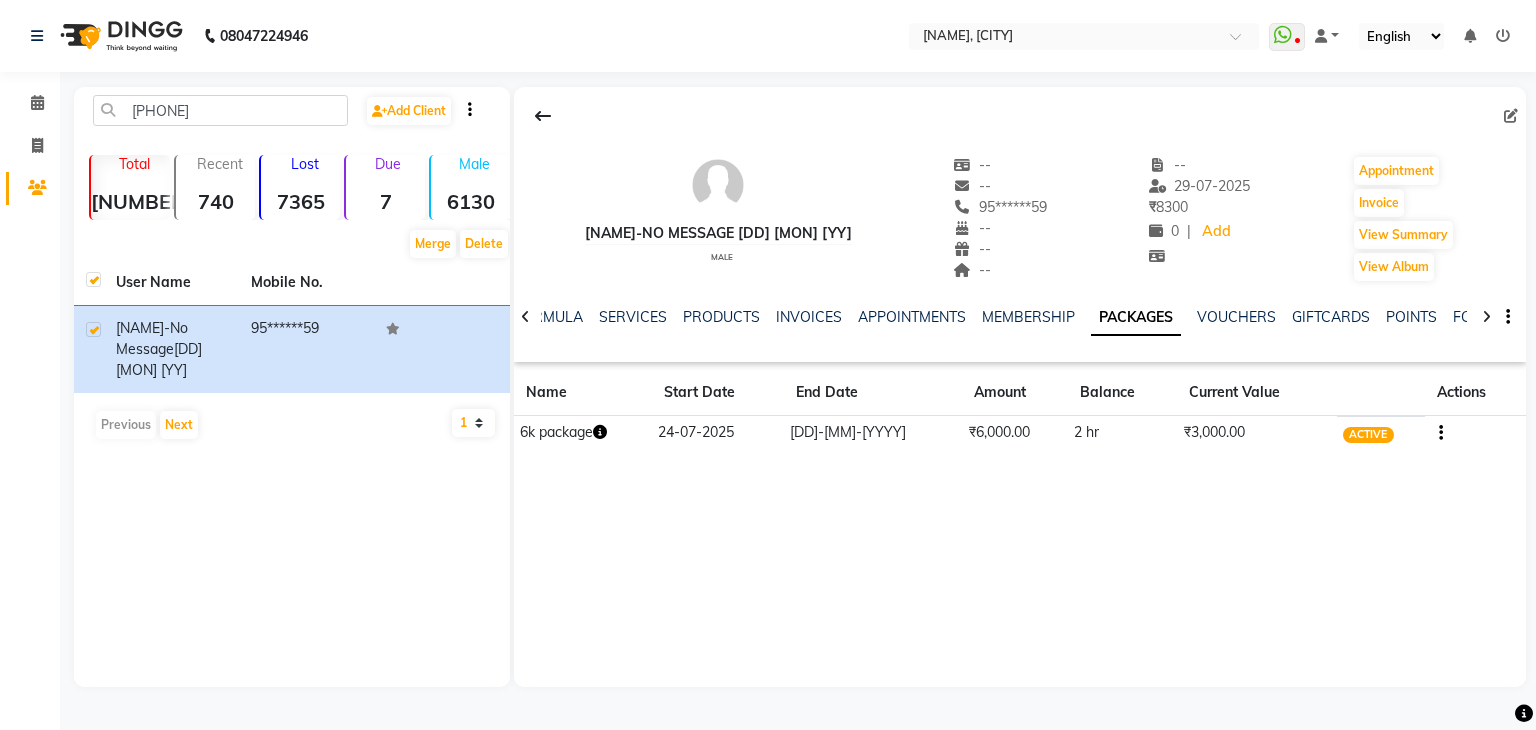 click on "NOTES FORMULA SERVICES PRODUCTS INVOICES APPOINTMENTS MEMBERSHIP PACKAGES VOUCHERS GIFTCARDS POINTS FORMS FAMILY CARDS WALLET" 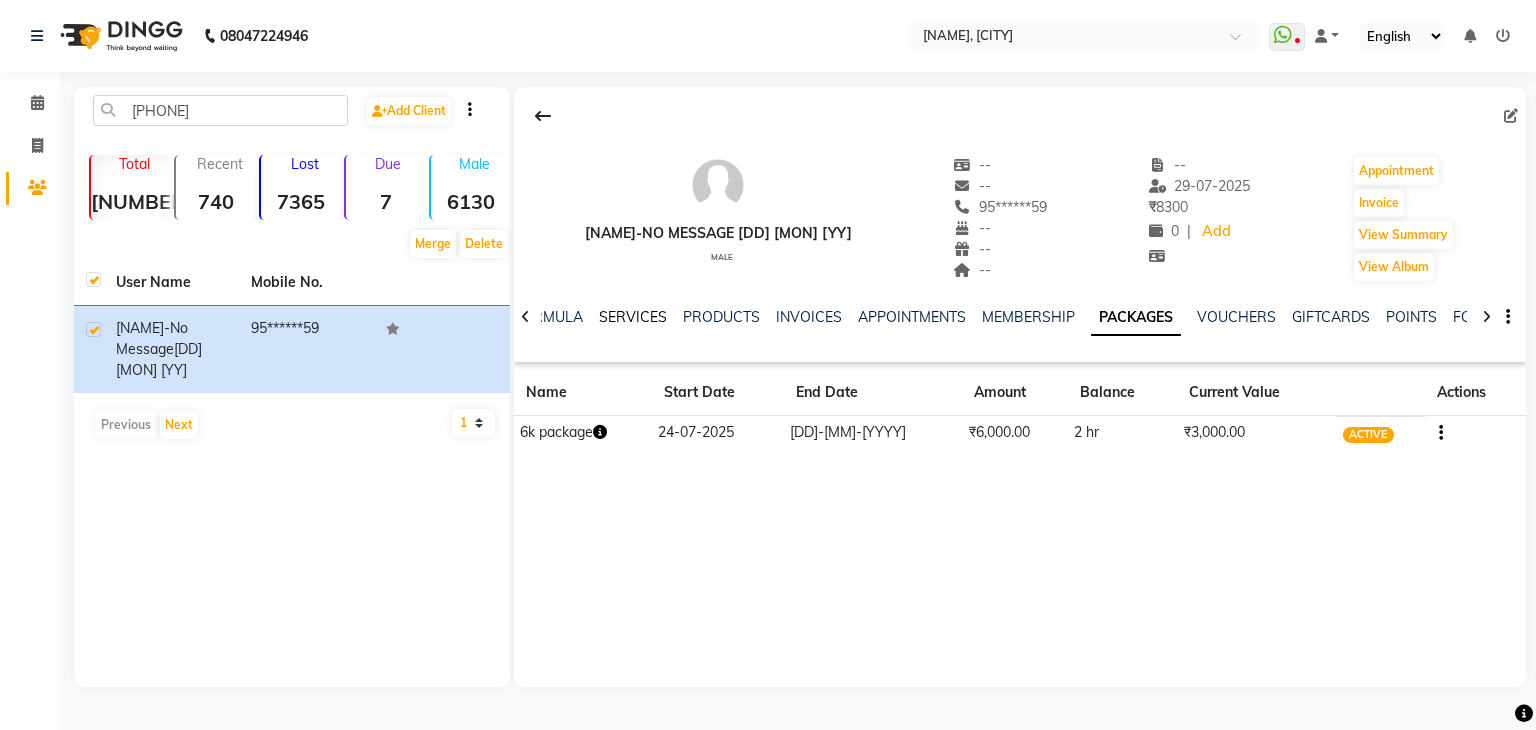 click on "SERVICES" 